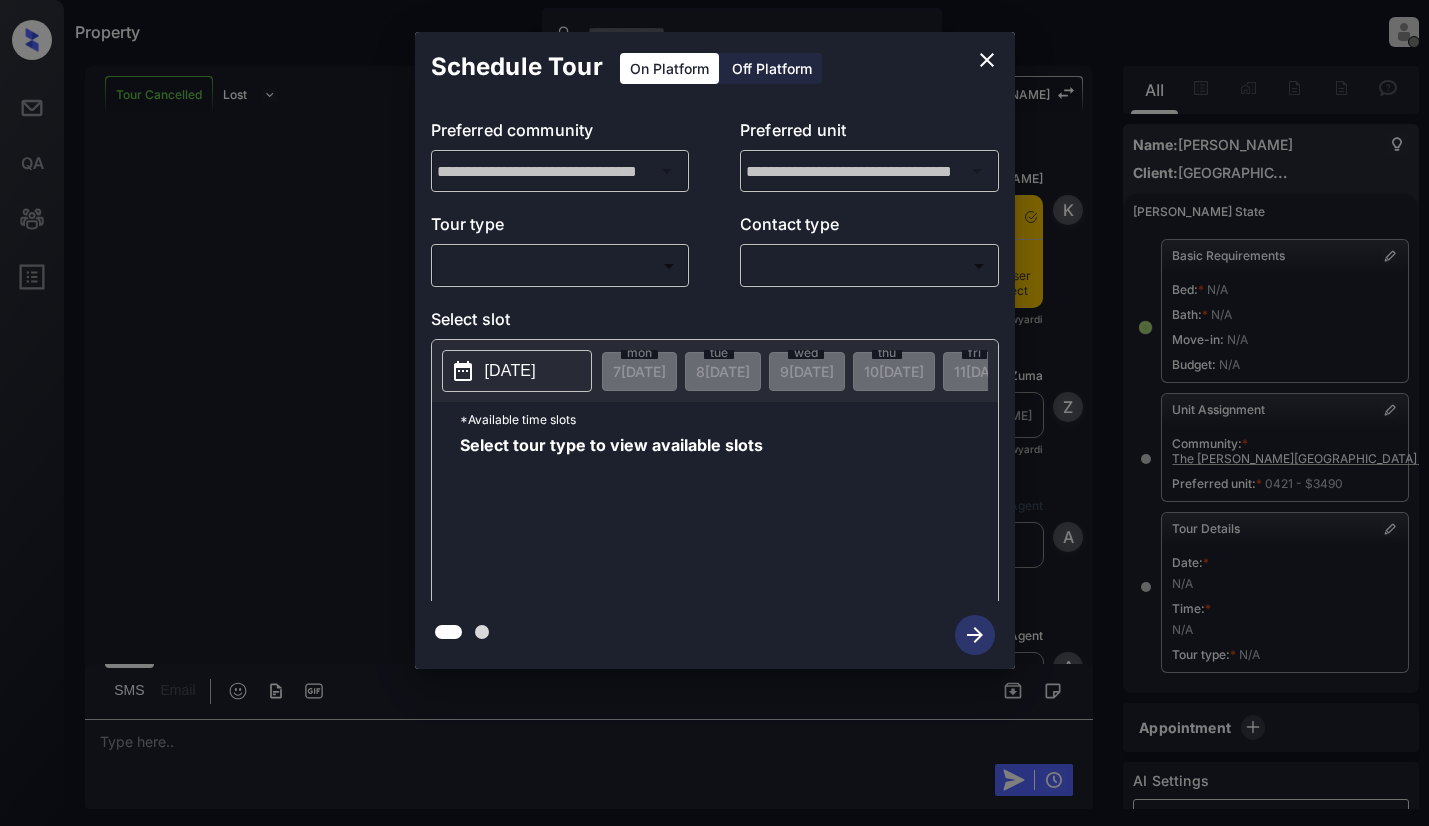 scroll, scrollTop: 0, scrollLeft: 0, axis: both 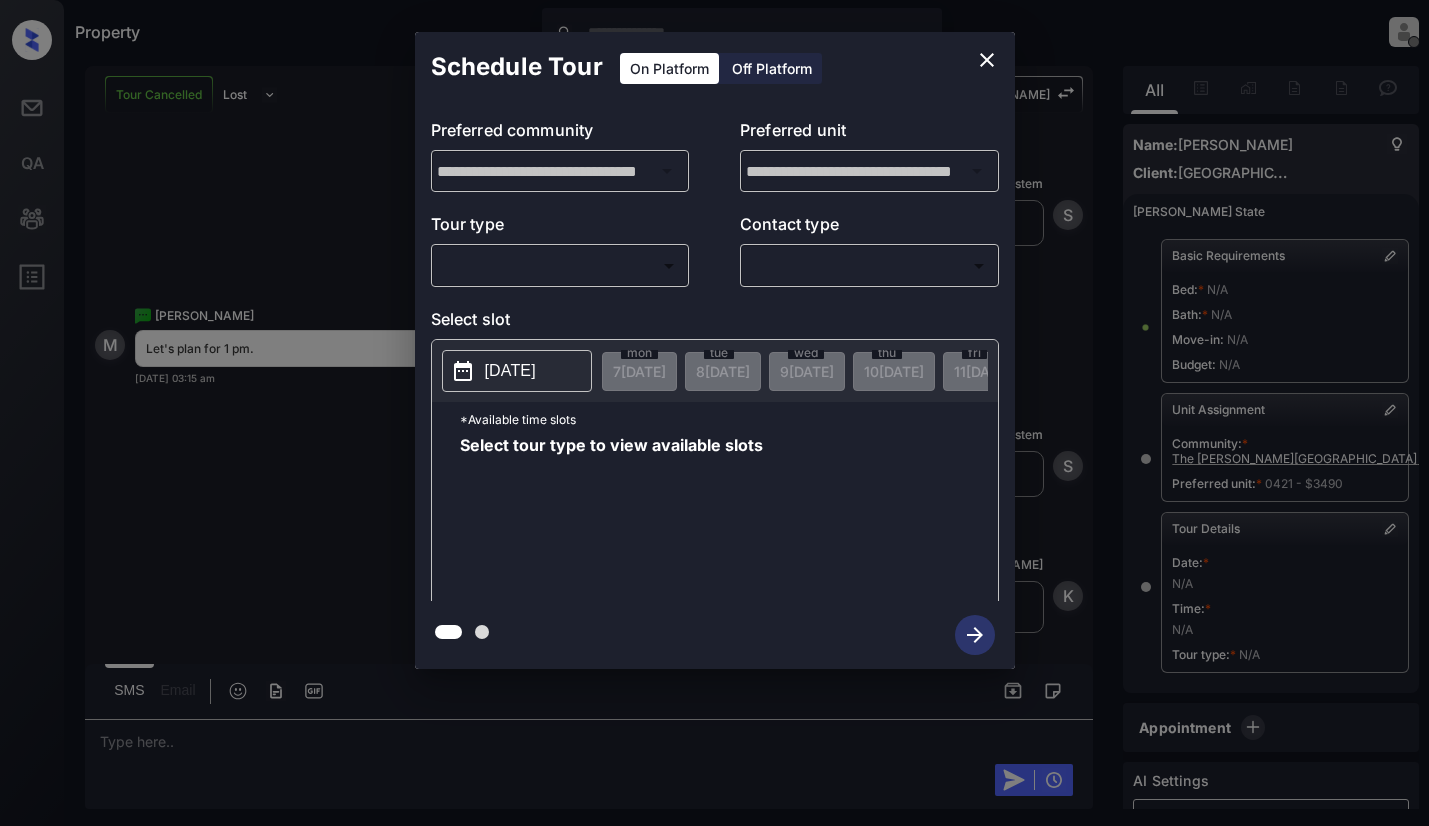 click on "Property [PERSON_NAME] Offline Set yourself   online Set yourself   on break Profile Switch to  light  mode Sign out Tour Cancelled Lost Lead Sentiment: Angry Upon sliding the acknowledgement:  Lead will move to lost stage. * ​ SMS and call option will be set to opt out. AFM will be turned off for the lead. Kelsey New Message Kelsey Notes Note: [URL][DOMAIN_NAME] - Paste this link into your browser to view [PERSON_NAME] conversation with the prospect [DATE] 10:27 am  Sync'd w  yardi K New Message [PERSON_NAME] Lead transferred to leasing agent: [PERSON_NAME] [DATE] 10:27 am  Sync'd w  yardi Z New Message Agent Lead created via leadPoller in Inbound stage. [DATE] 10:27 am A New Message Agent AFM Request sent to [PERSON_NAME]. [DATE] 10:27 am A New Message [PERSON_NAME] Hey [PERSON_NAME]! [PERSON_NAME] here. I noticed you inquired about our community, The [PERSON_NAME][GEOGRAPHIC_DATA]. Want to stop by for a tour or chat about the options? [DATE] 10:27 am   | TemplateAFMSms  Sync'd w" at bounding box center (714, 413) 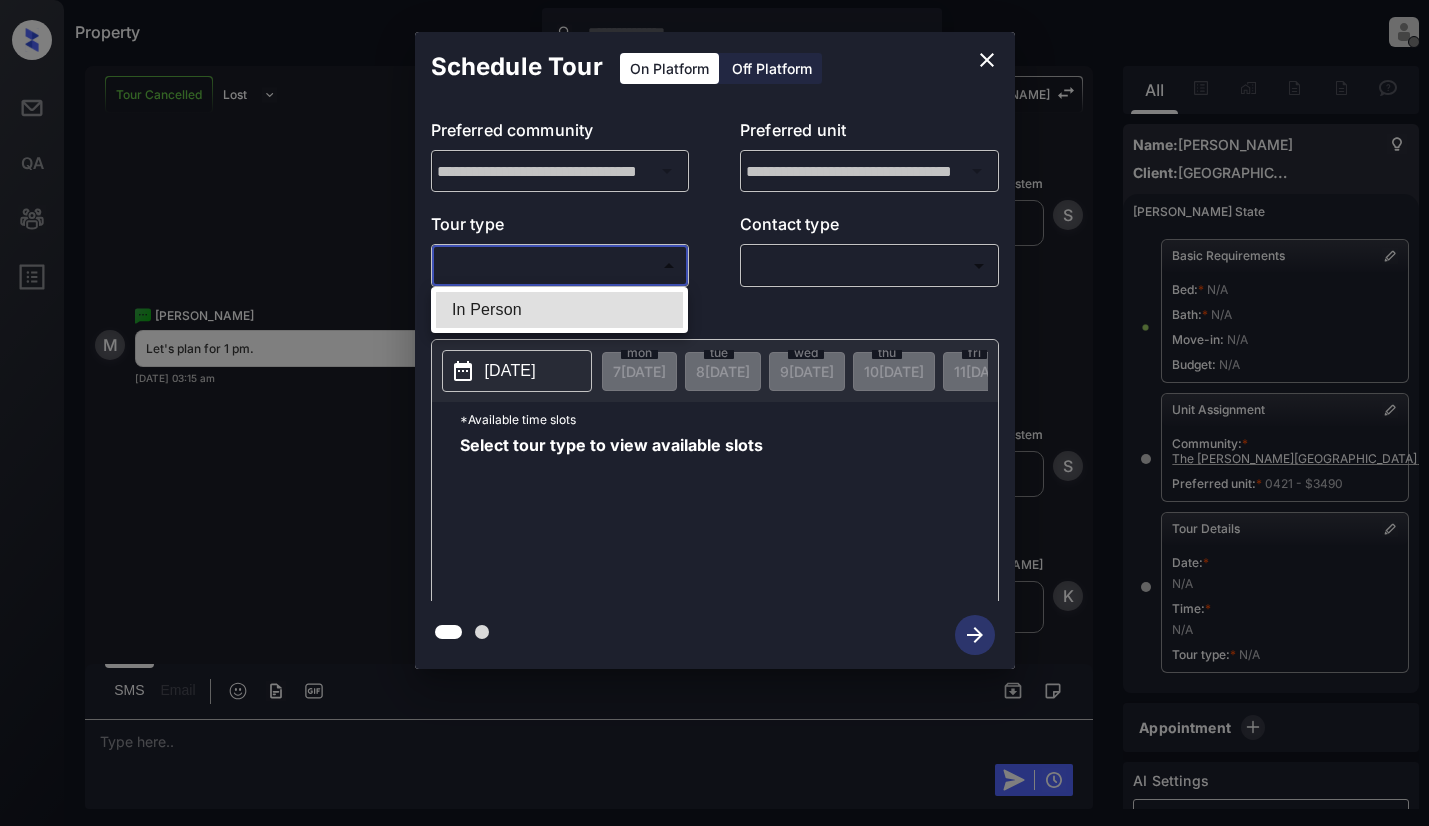 click on "In Person" at bounding box center [559, 310] 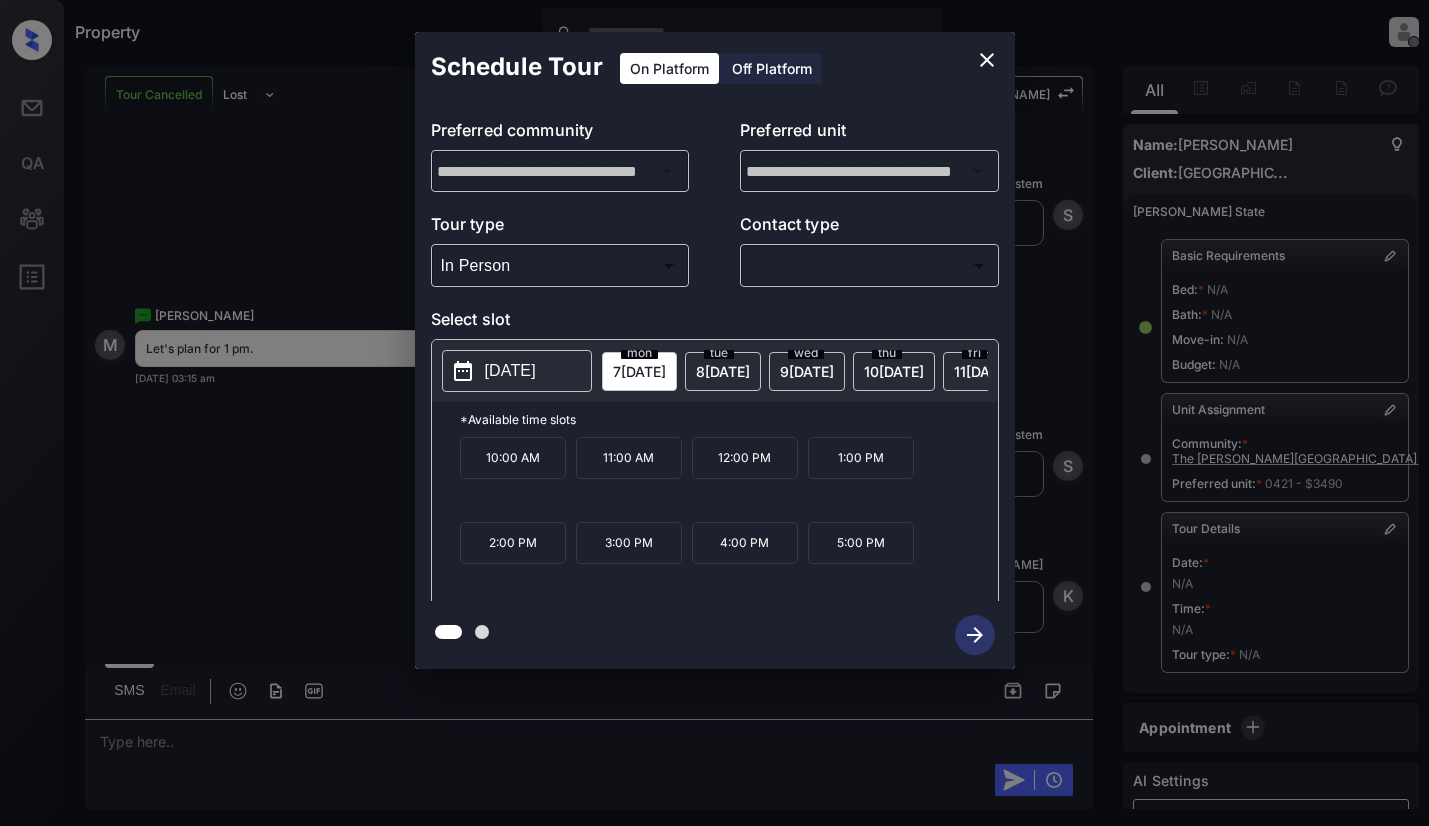 click on "[DATE]" at bounding box center (510, 371) 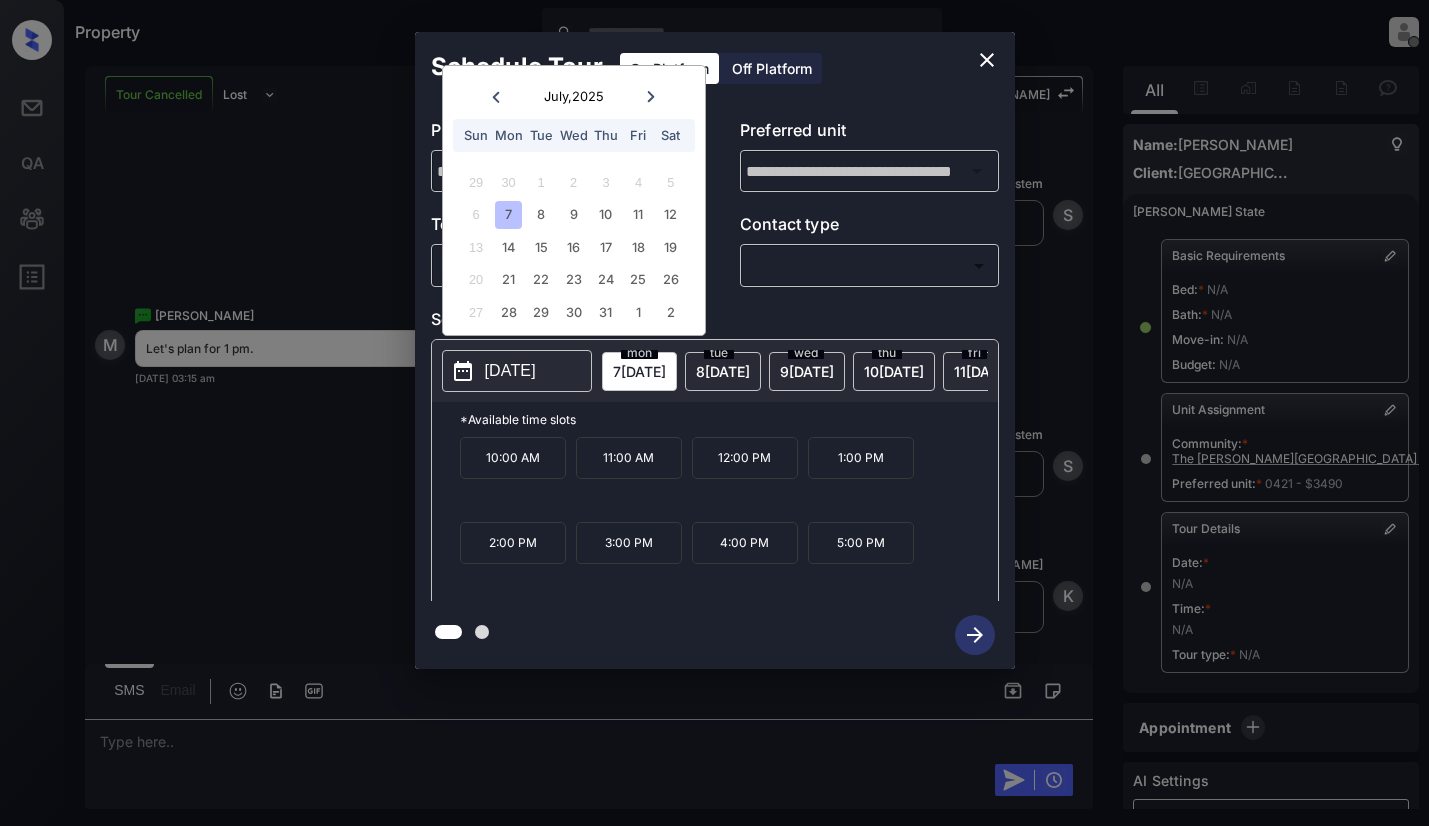 click on "**********" at bounding box center (714, 350) 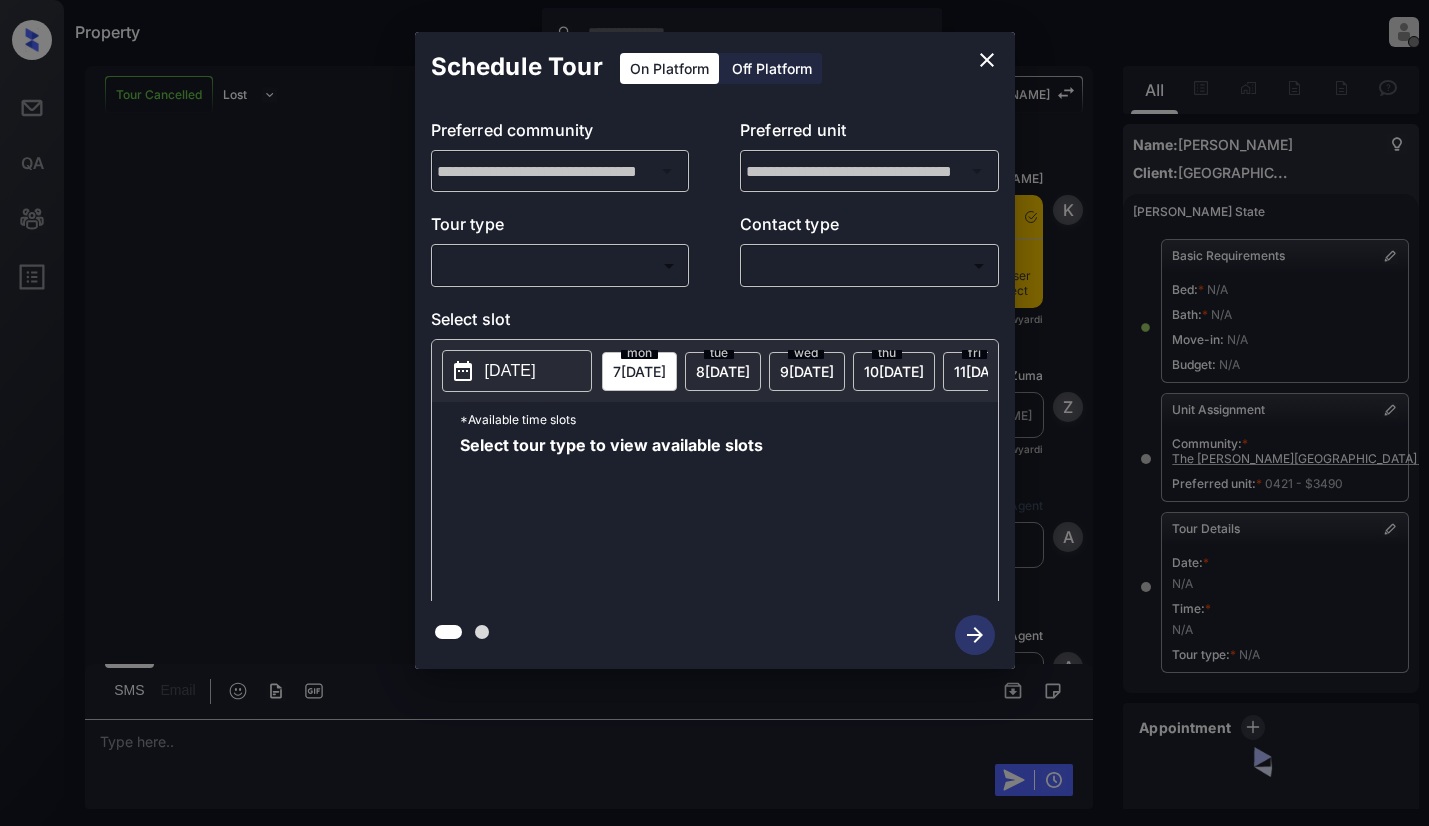 scroll, scrollTop: 0, scrollLeft: 0, axis: both 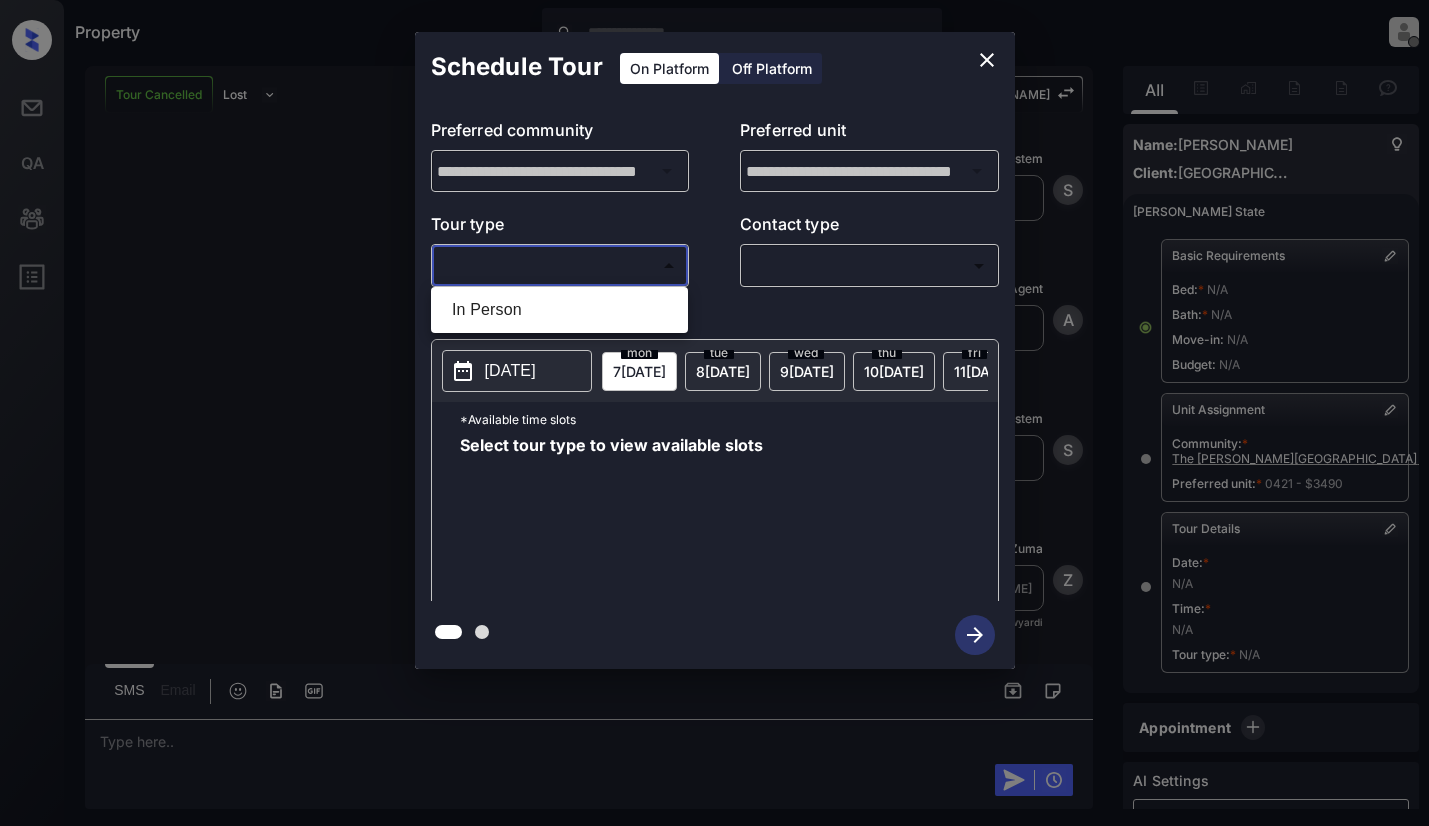click on "Property [PERSON_NAME] Offline Set yourself   online Set yourself   on break Profile Switch to  light  mode Sign out Tour Cancelled Lost Lead Sentiment: Angry Upon sliding the acknowledgement:  Lead will move to lost stage. * ​ SMS and call option will be set to opt out. AFM will be turned off for the lead. Kelsey New Message Kelsey Notes Note: [URL][DOMAIN_NAME] - Paste this link into your browser to view [PERSON_NAME] conversation with the prospect [DATE] 10:27 am  Sync'd w  yardi K New Message [PERSON_NAME] Lead transferred to leasing agent: [PERSON_NAME] [DATE] 10:27 am  Sync'd w  yardi Z New Message Agent Lead created via leadPoller in Inbound stage. [DATE] 10:27 am A New Message Agent AFM Request sent to [PERSON_NAME]. [DATE] 10:27 am A New Message [PERSON_NAME] Hey [PERSON_NAME]! [PERSON_NAME] here. I noticed you inquired about our community, The [PERSON_NAME][GEOGRAPHIC_DATA]. Want to stop by for a tour or chat about the options? [DATE] 10:27 am   | TemplateAFMSms  Sync'd w" at bounding box center [714, 413] 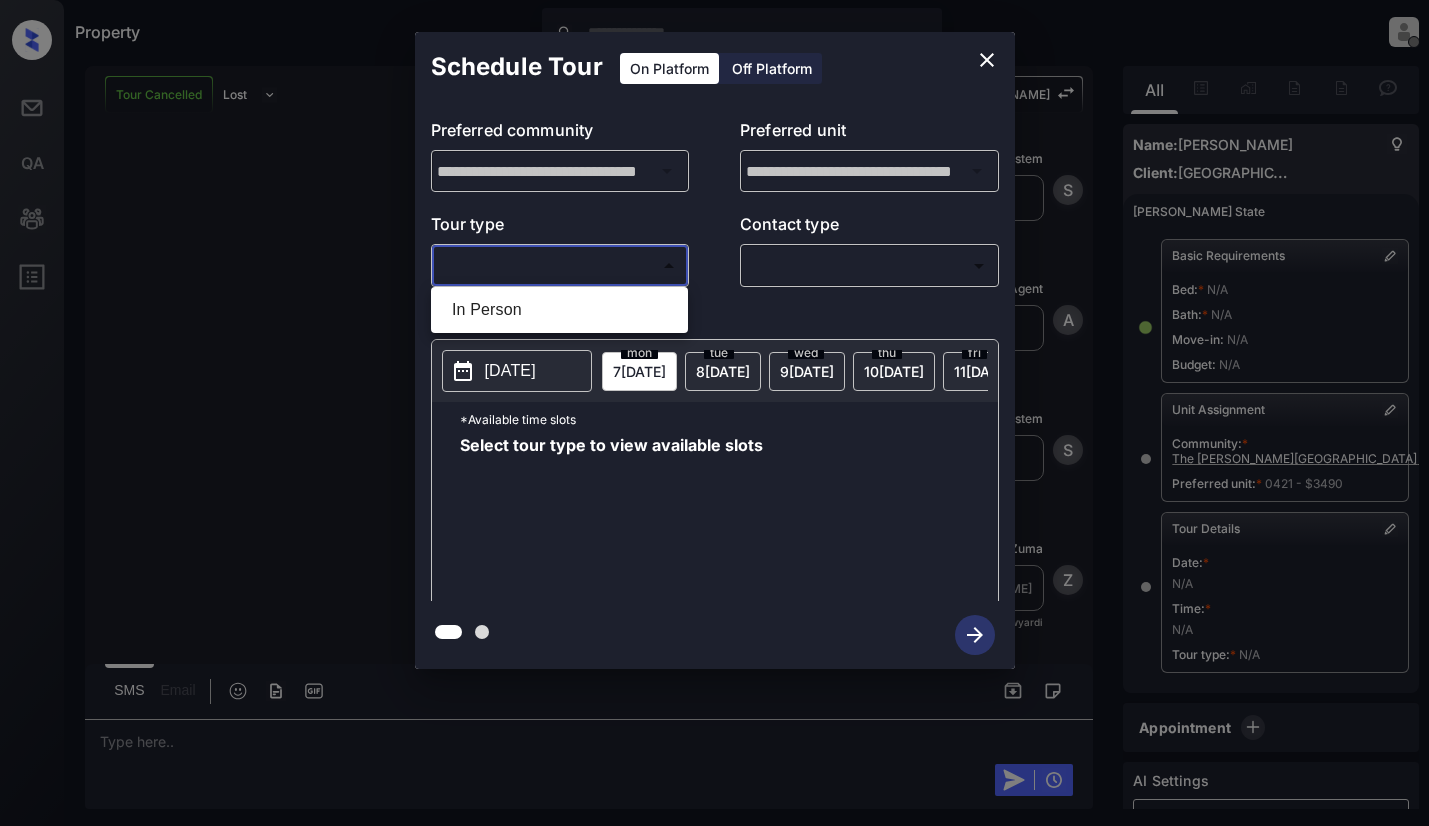 click on "In Person" at bounding box center [559, 310] 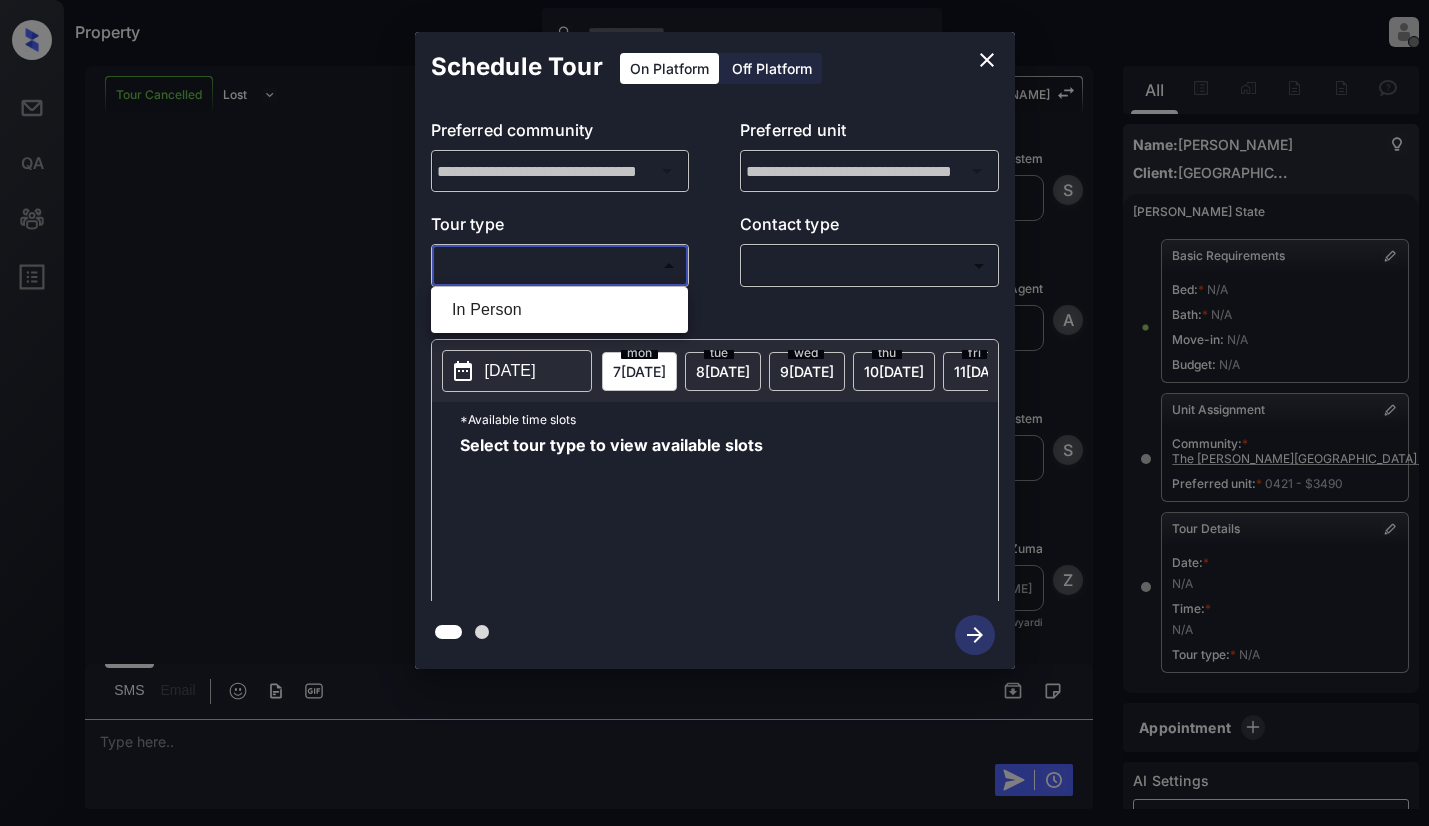 type on "********" 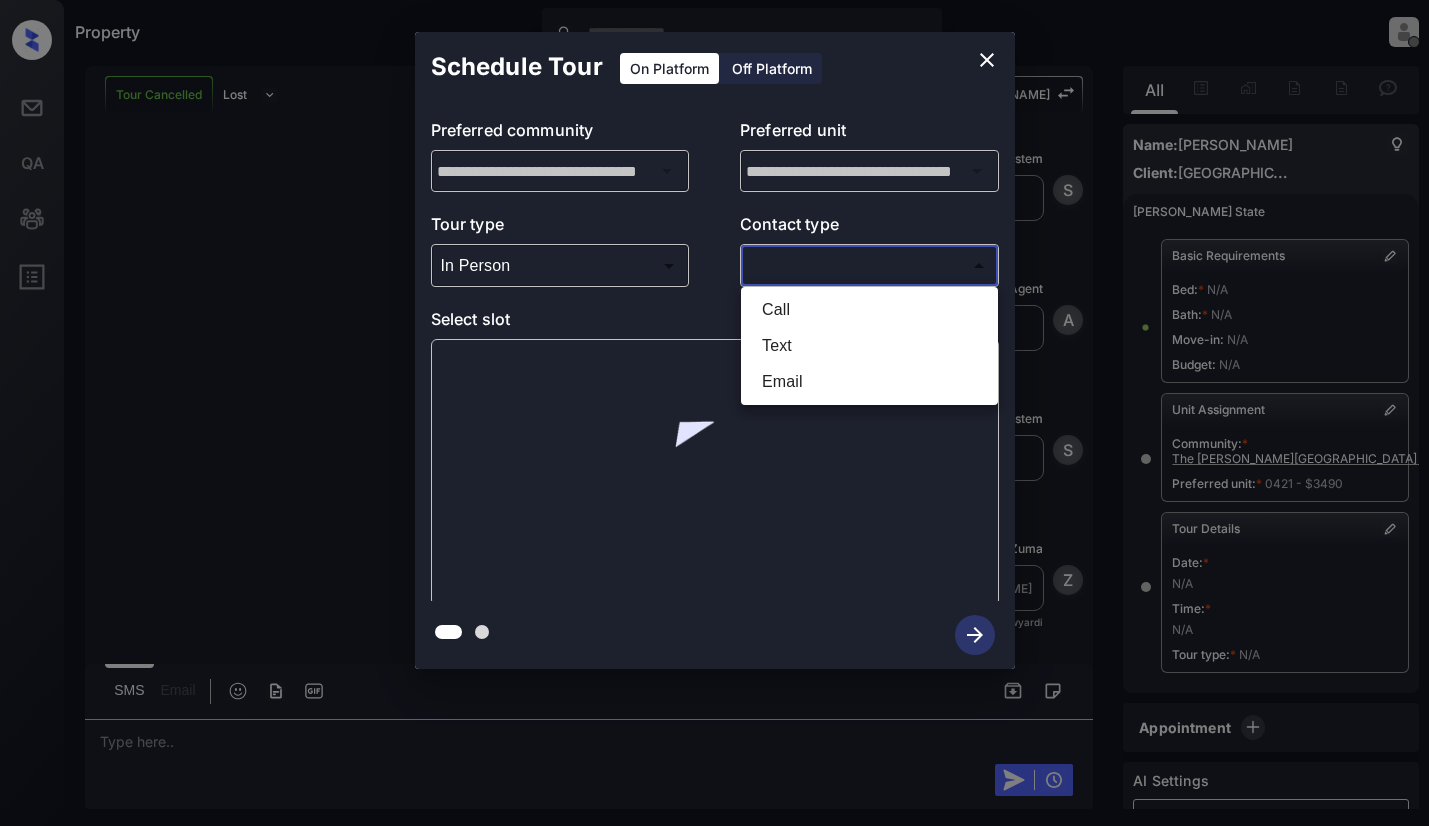 click on "Property [PERSON_NAME] Offline Set yourself   online Set yourself   on break Profile Switch to  light  mode Sign out Tour Cancelled Lost Lead Sentiment: Angry Upon sliding the acknowledgement:  Lead will move to lost stage. * ​ SMS and call option will be set to opt out. AFM will be turned off for the lead. Kelsey New Message Kelsey Notes Note: [URL][DOMAIN_NAME] - Paste this link into your browser to view [PERSON_NAME] conversation with the prospect [DATE] 10:27 am  Sync'd w  yardi K New Message [PERSON_NAME] Lead transferred to leasing agent: [PERSON_NAME] [DATE] 10:27 am  Sync'd w  yardi Z New Message Agent Lead created via leadPoller in Inbound stage. [DATE] 10:27 am A New Message Agent AFM Request sent to [PERSON_NAME]. [DATE] 10:27 am A New Message [PERSON_NAME] Hey [PERSON_NAME]! [PERSON_NAME] here. I noticed you inquired about our community, The [PERSON_NAME][GEOGRAPHIC_DATA]. Want to stop by for a tour or chat about the options? [DATE] 10:27 am   | TemplateAFMSms  Sync'd w" at bounding box center [714, 413] 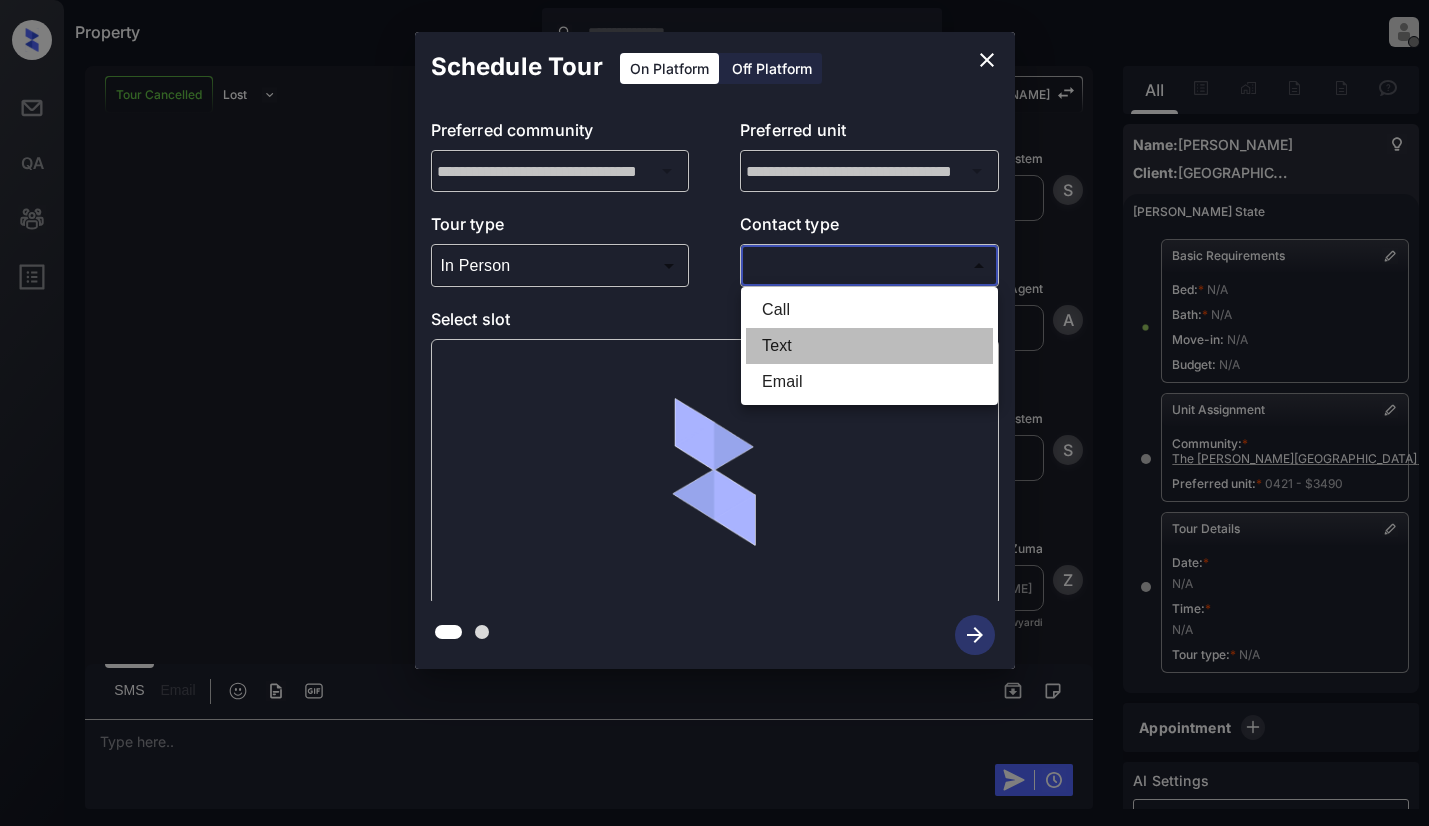 click on "Text" at bounding box center (869, 346) 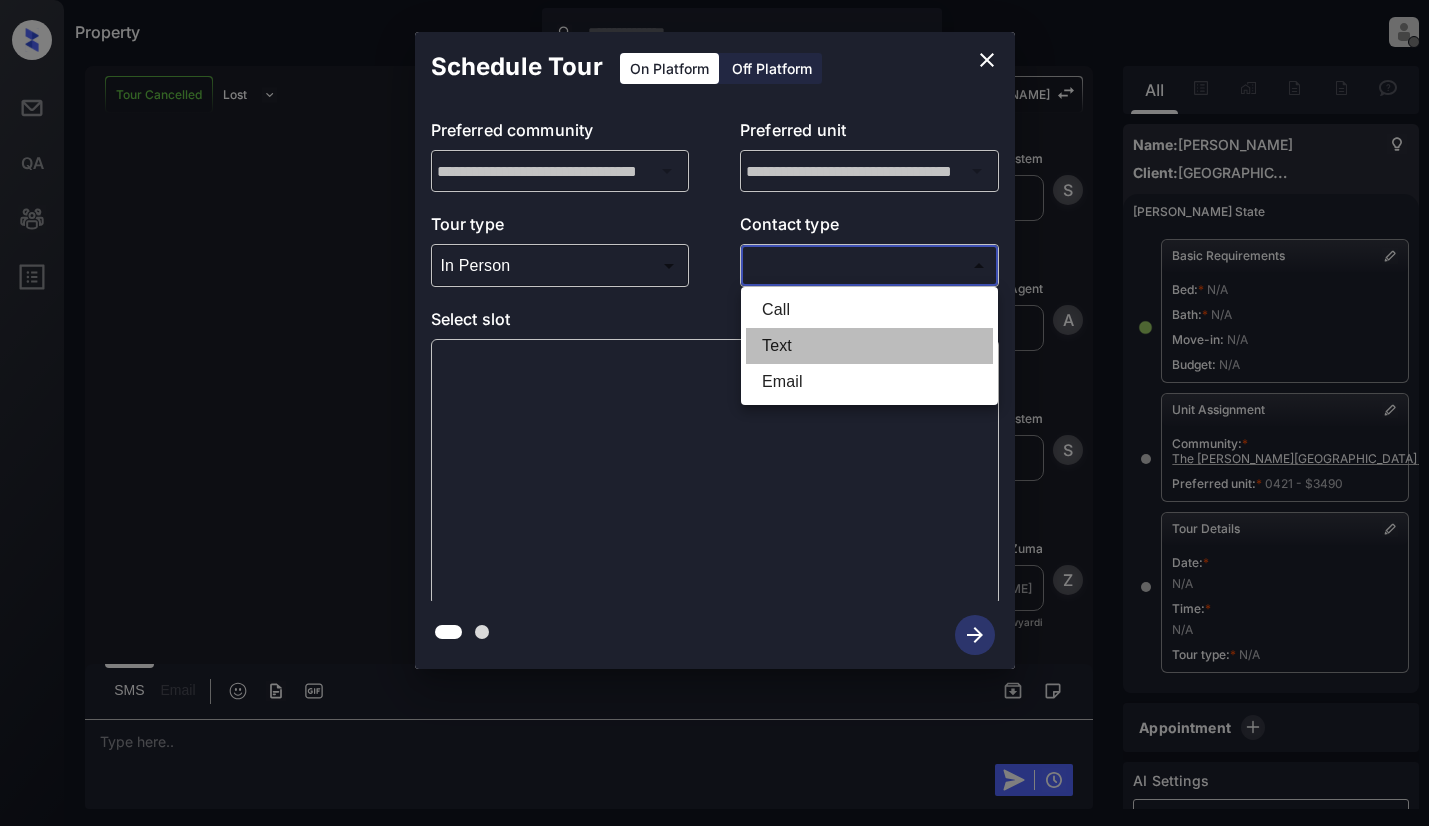type on "****" 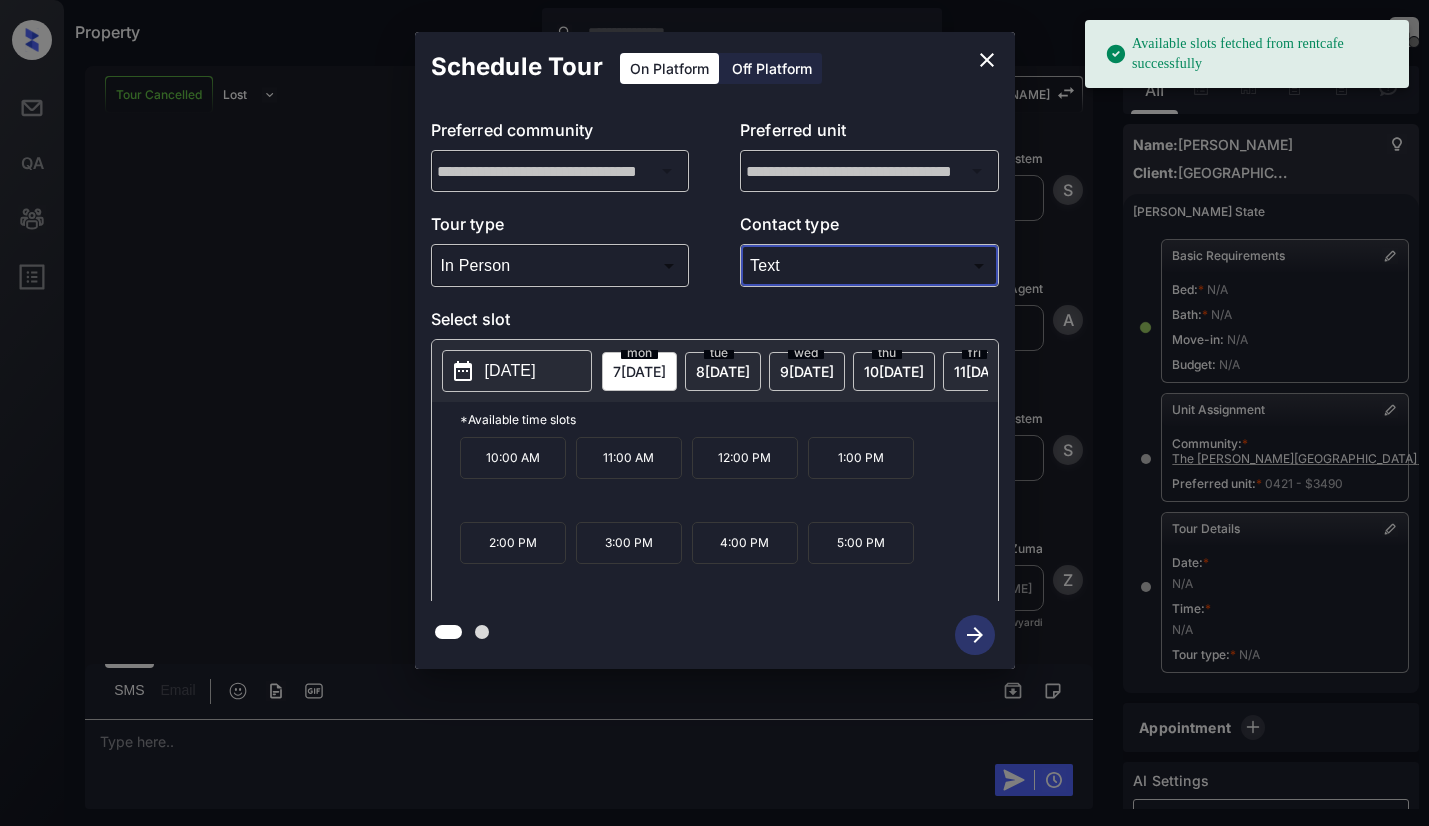 click on "[DATE]" at bounding box center [517, 371] 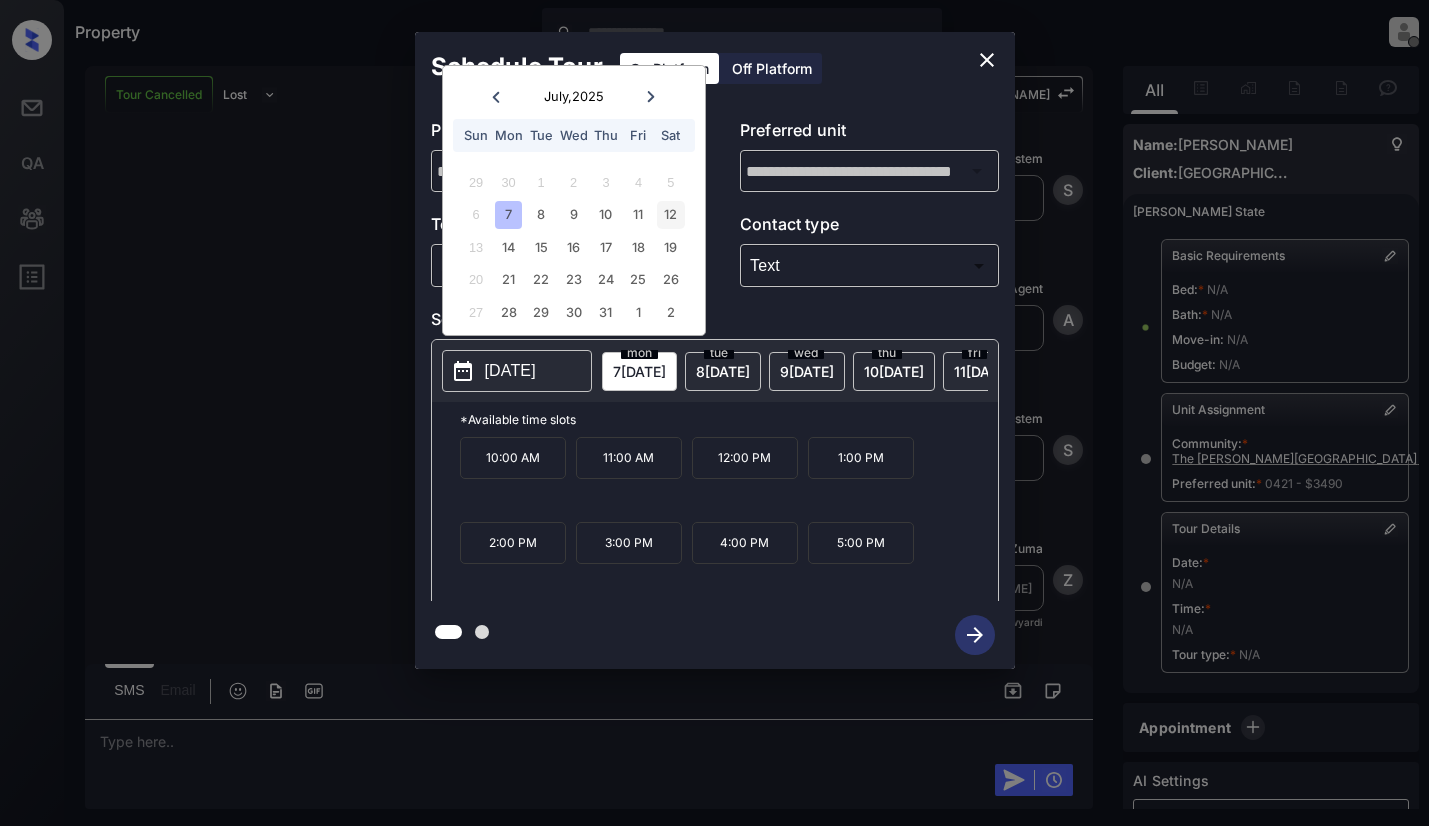 click on "12" at bounding box center [670, 214] 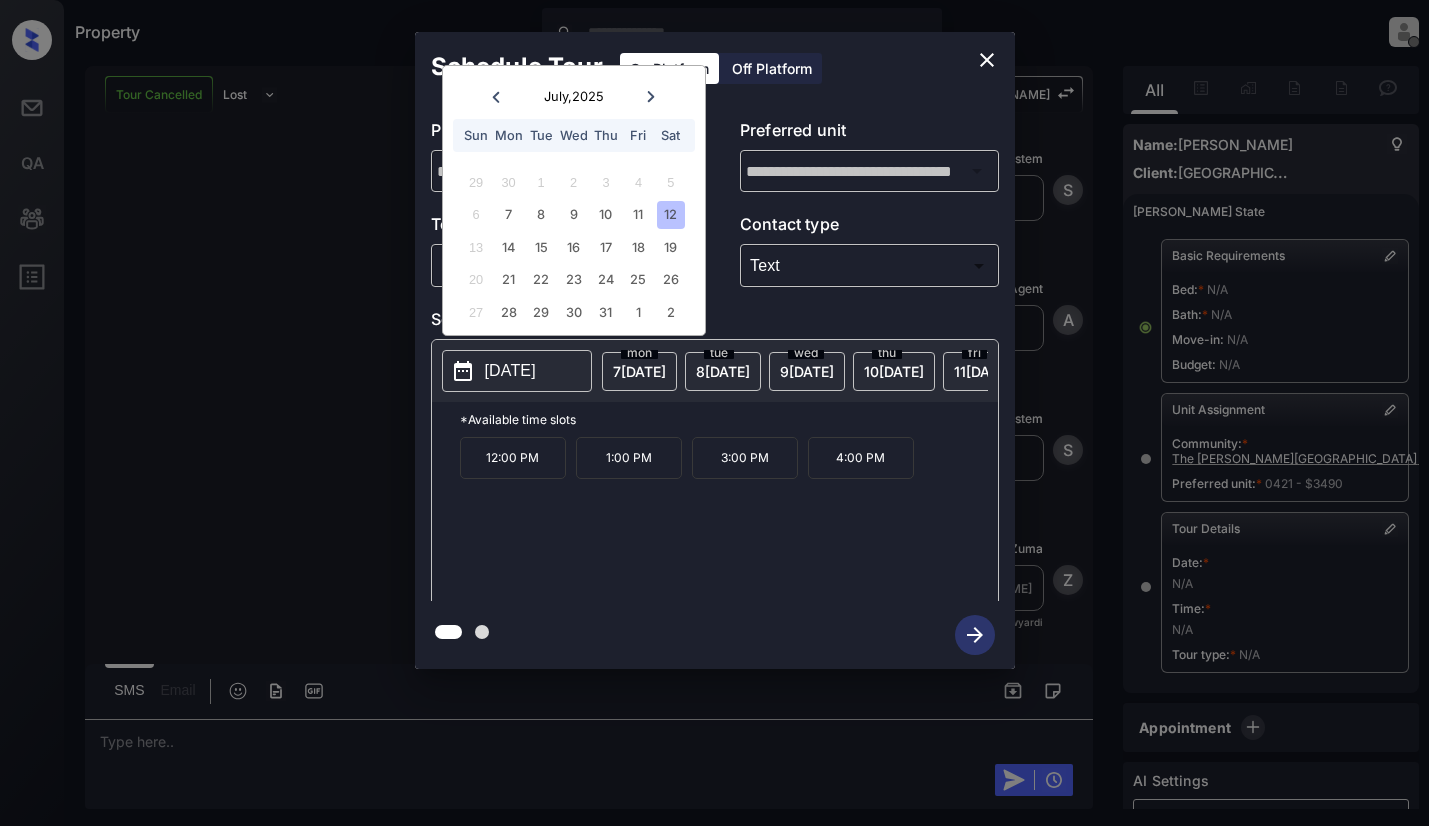 click on "1:00 PM" at bounding box center (629, 458) 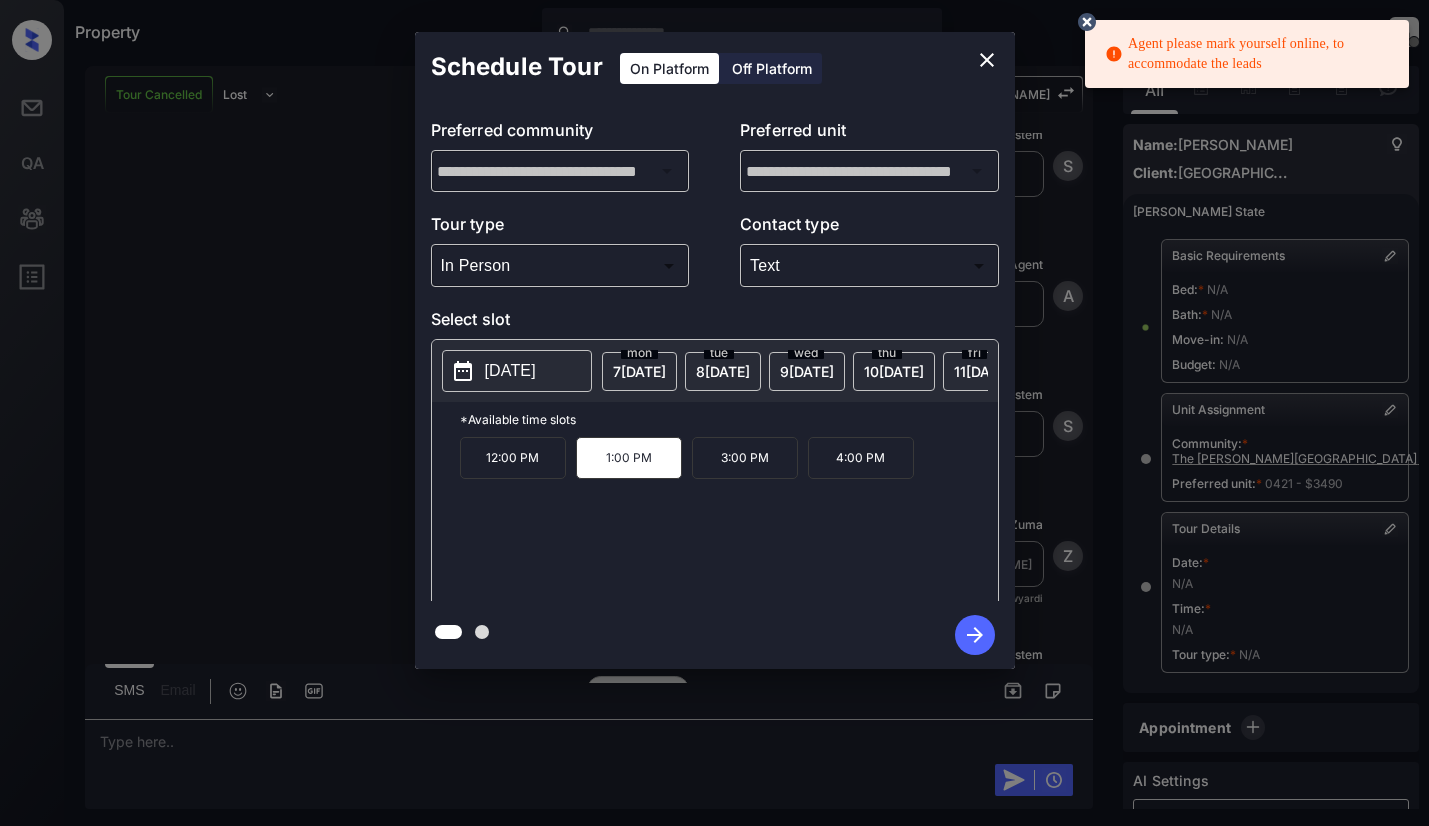scroll, scrollTop: 6365, scrollLeft: 0, axis: vertical 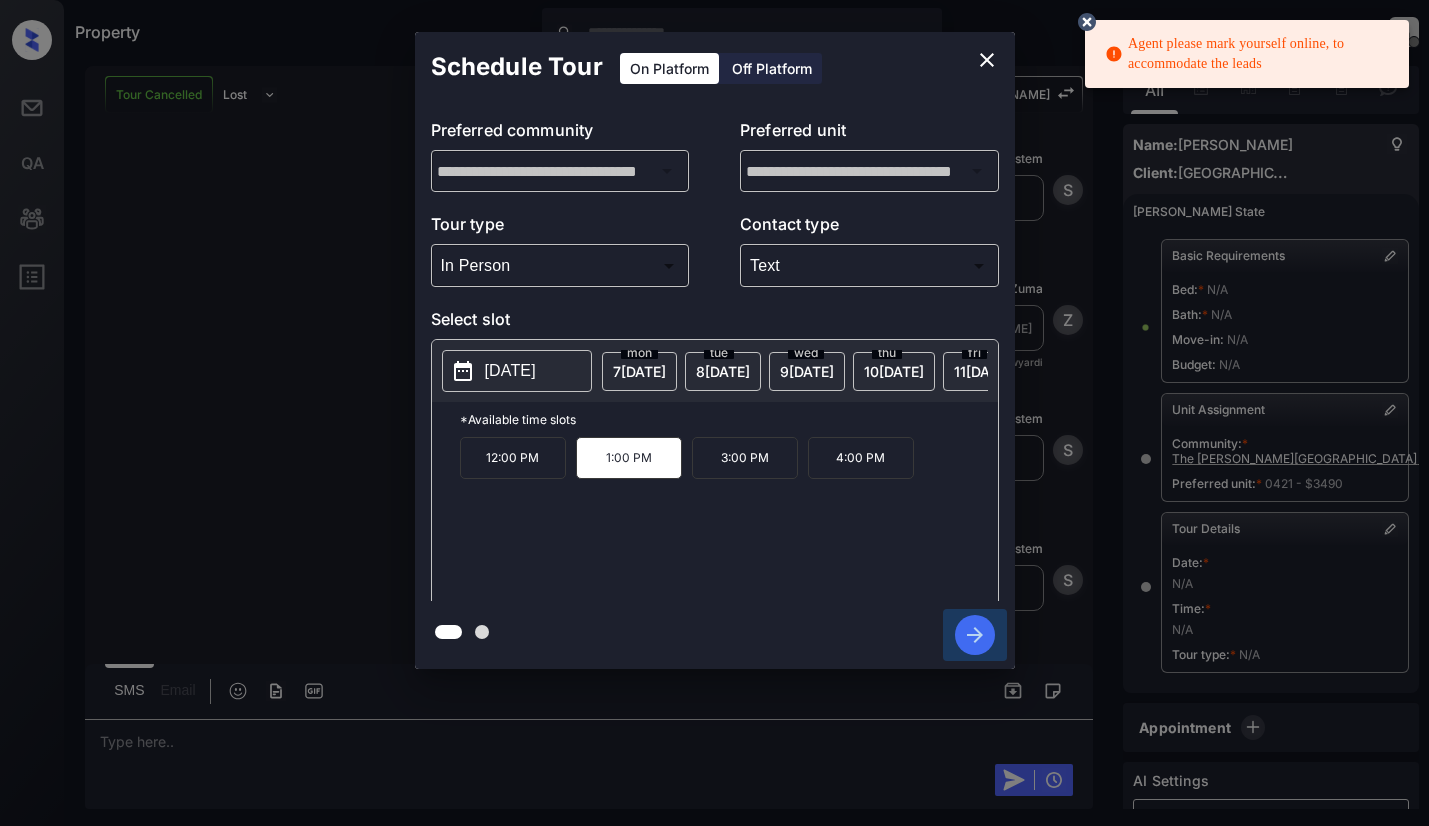 click 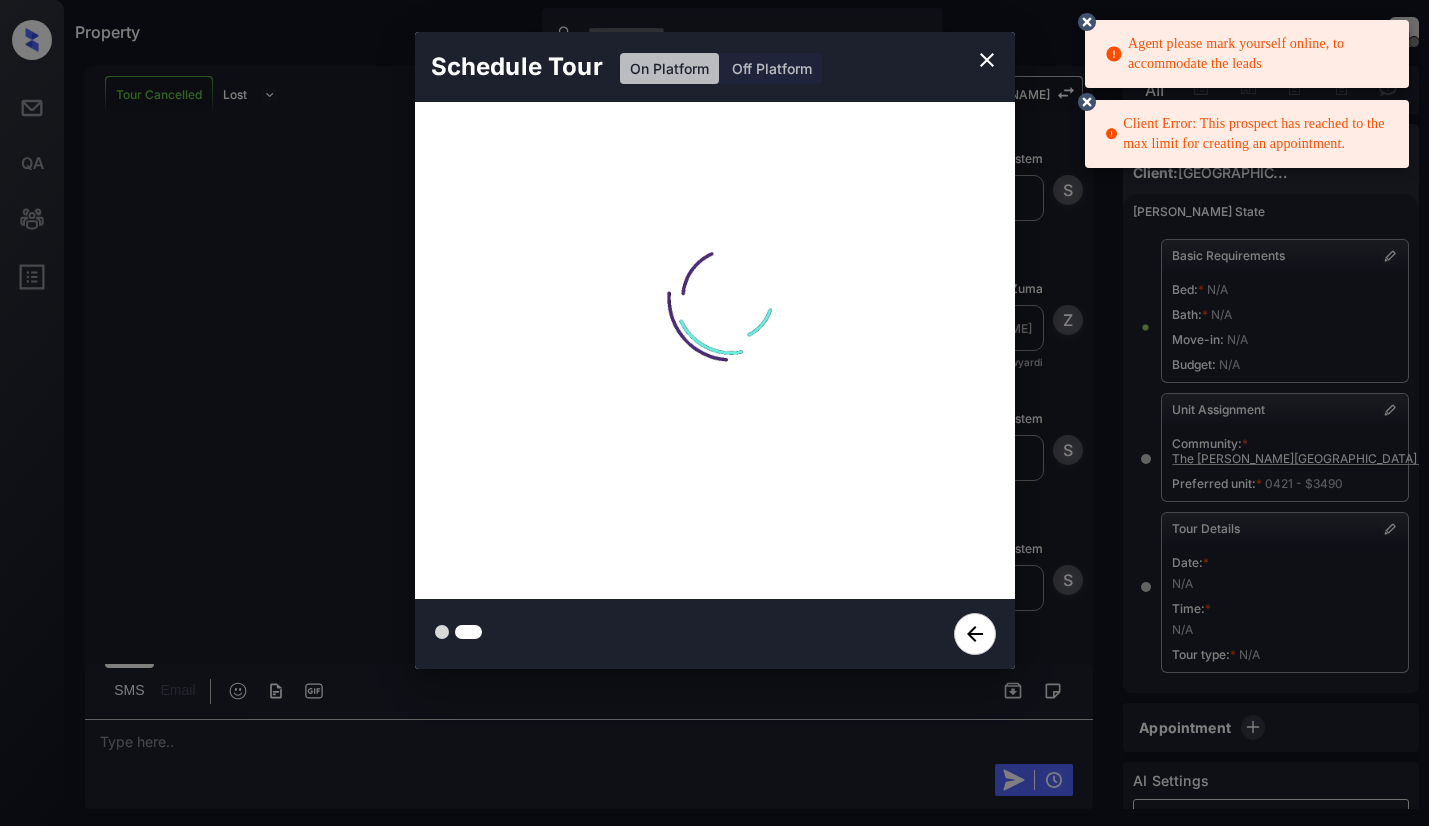 type 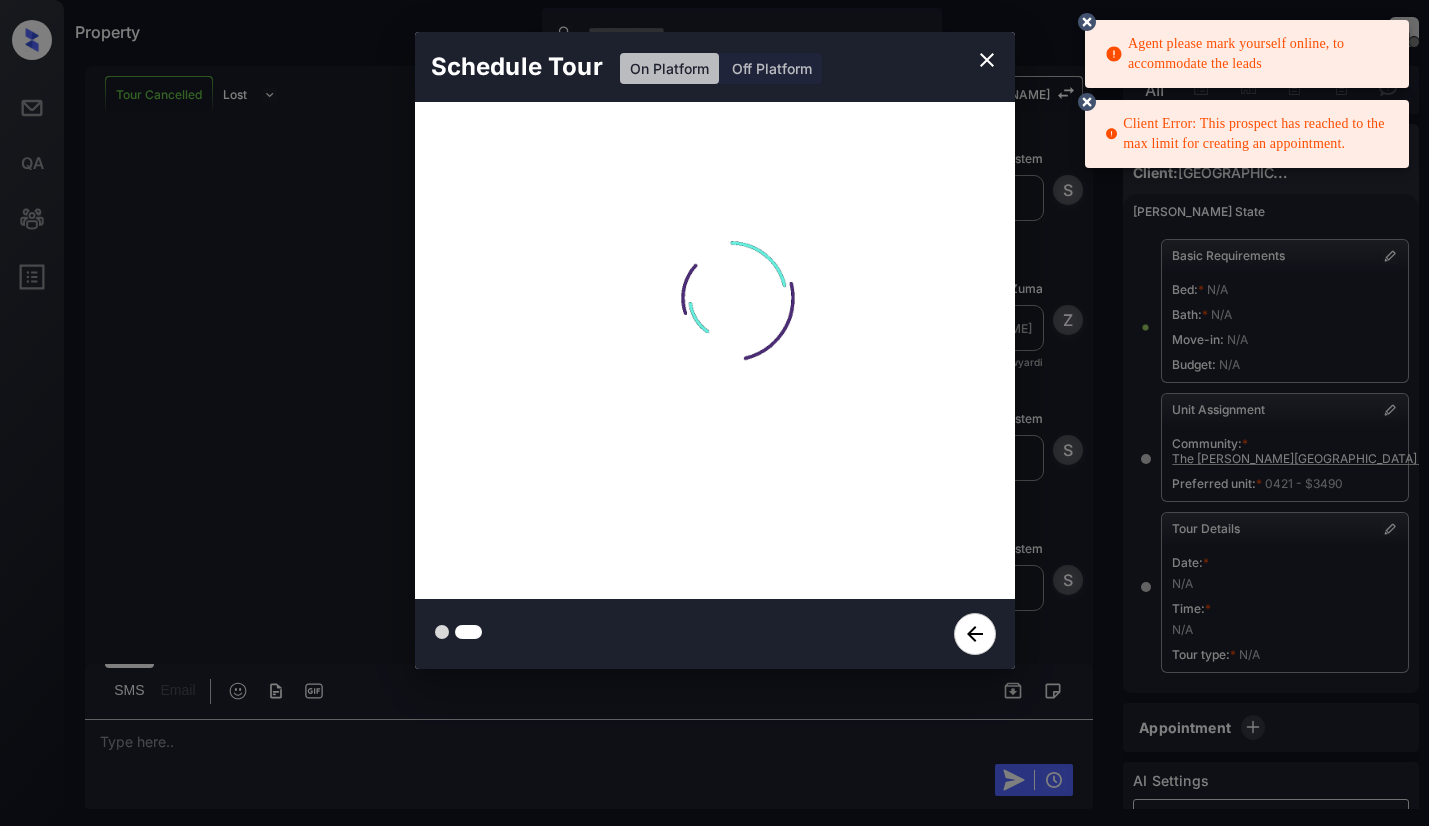 click 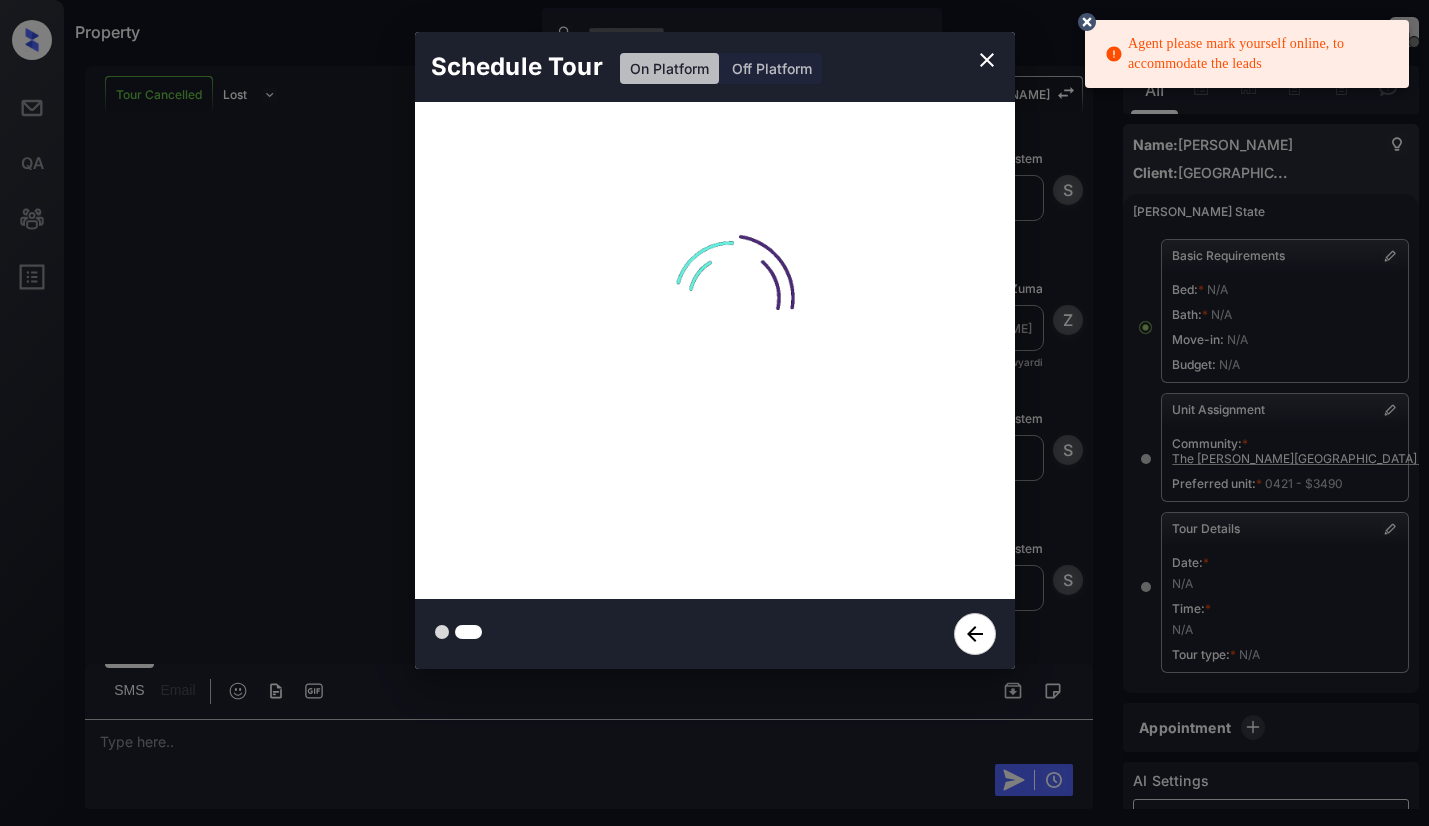 click 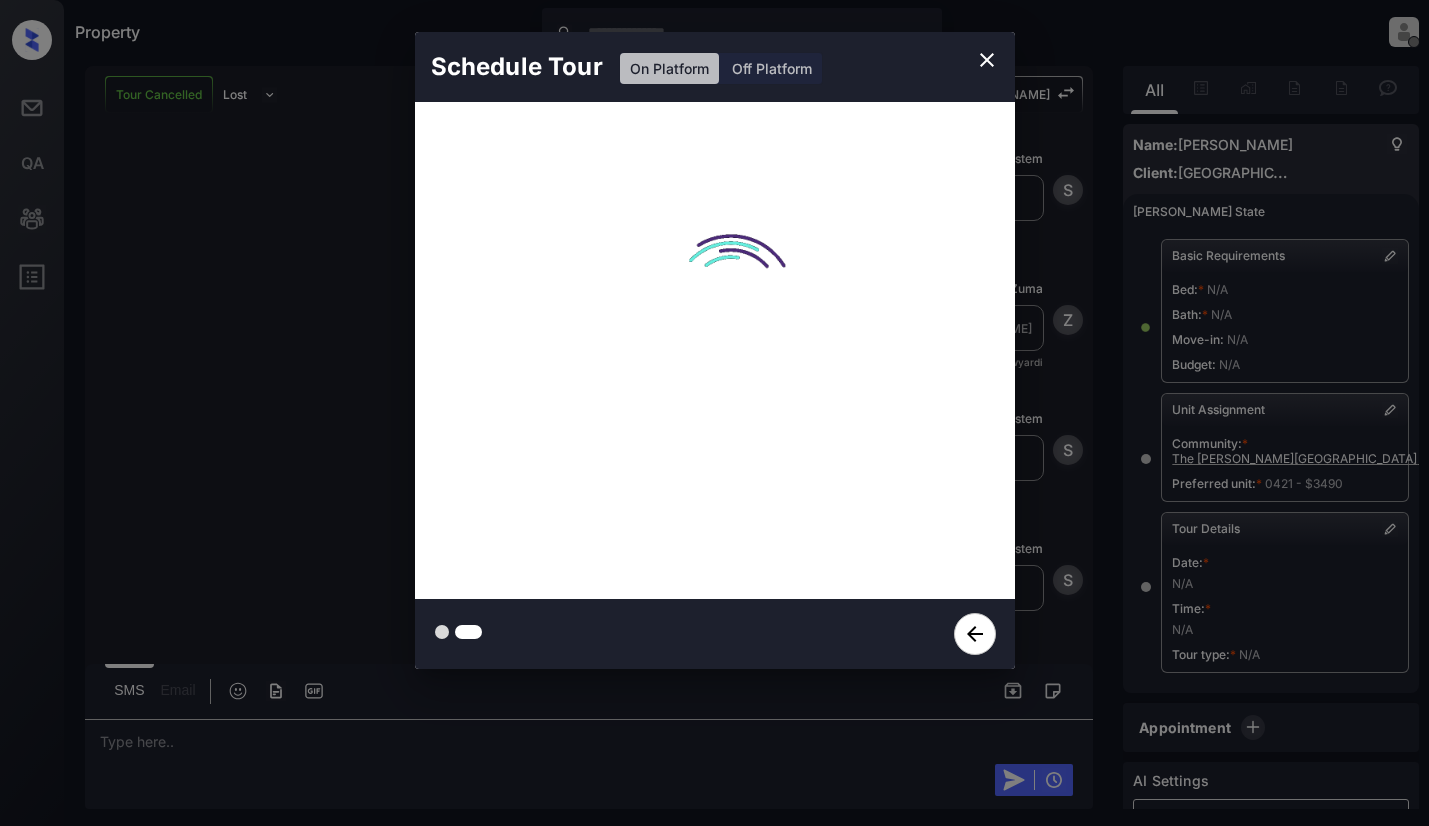click on "Schedule Tour On Platform Off Platform Processing.." at bounding box center [714, 350] 